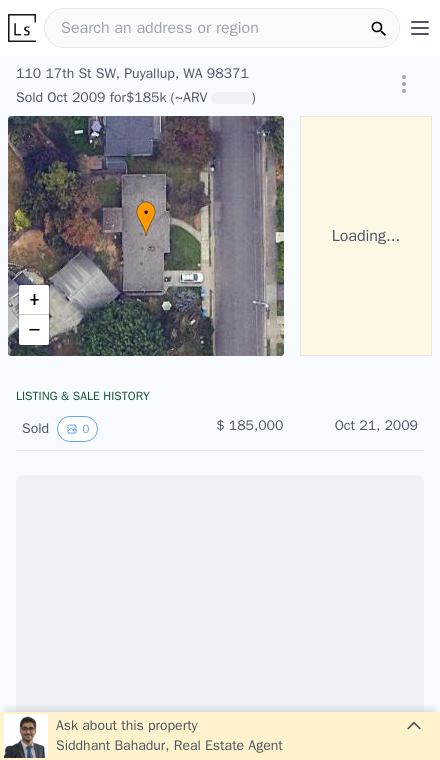 scroll, scrollTop: 0, scrollLeft: 0, axis: both 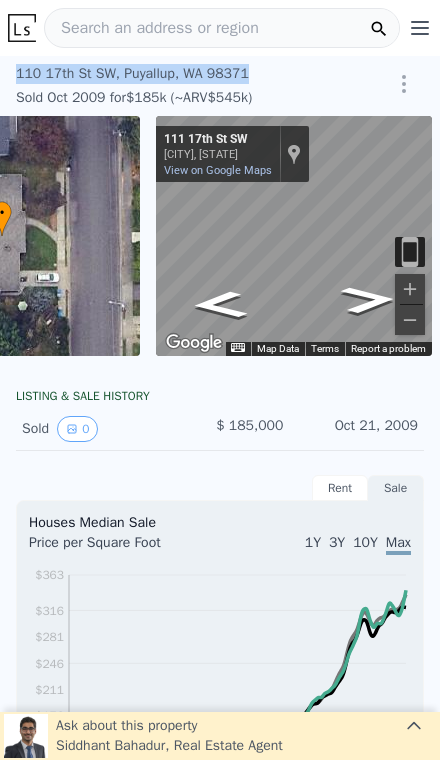 click on "Search an address or region" at bounding box center (222, 28) 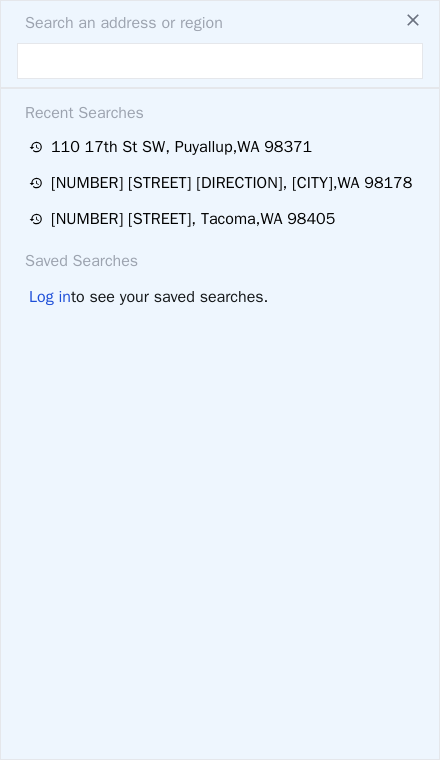 click on "Search an address or region" at bounding box center [220, 23] 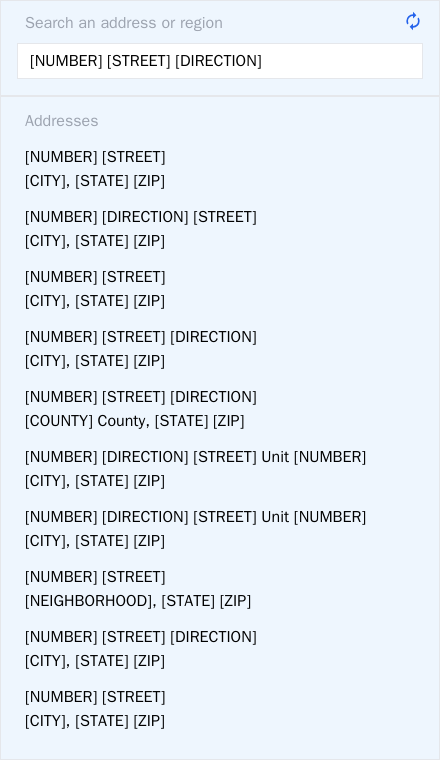type on "5721 29th st ne" 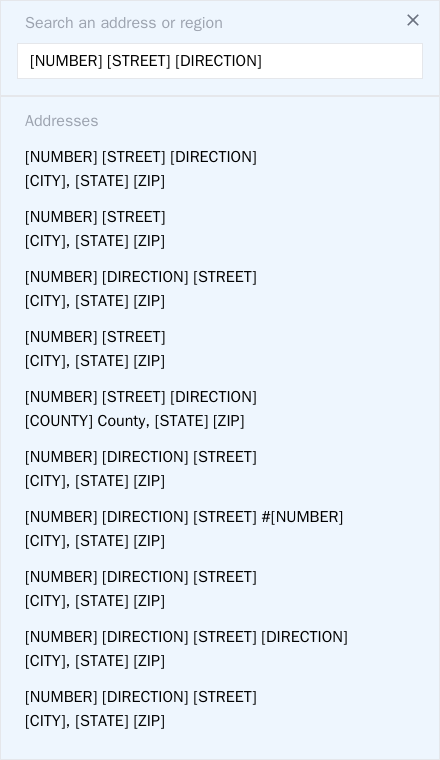 click on "Tacoma, WA 98422" at bounding box center [224, 183] 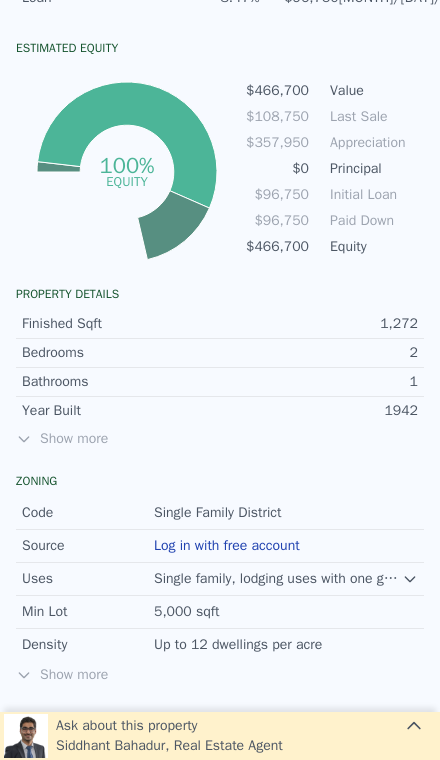 click on "Show more" at bounding box center [220, 439] 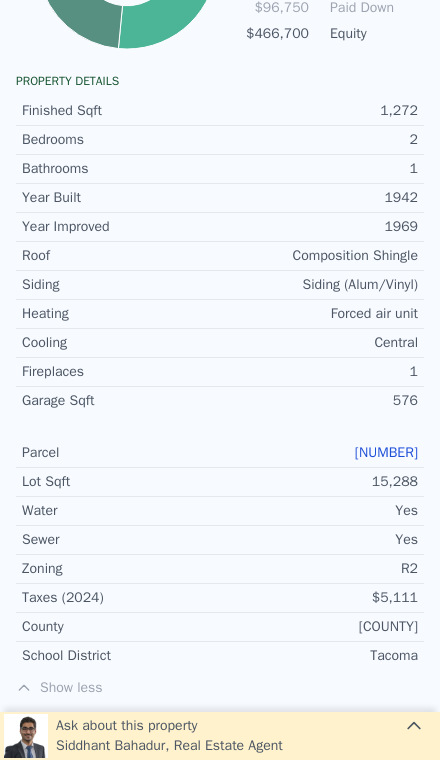 scroll, scrollTop: 1216, scrollLeft: 0, axis: vertical 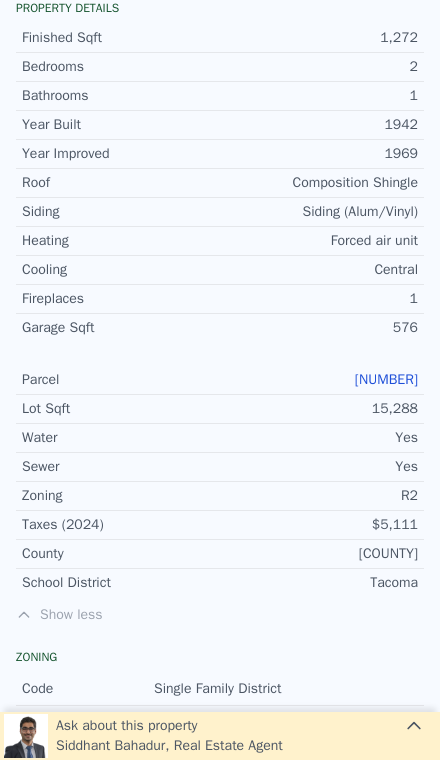 click on "635000-0-822" at bounding box center [386, 379] 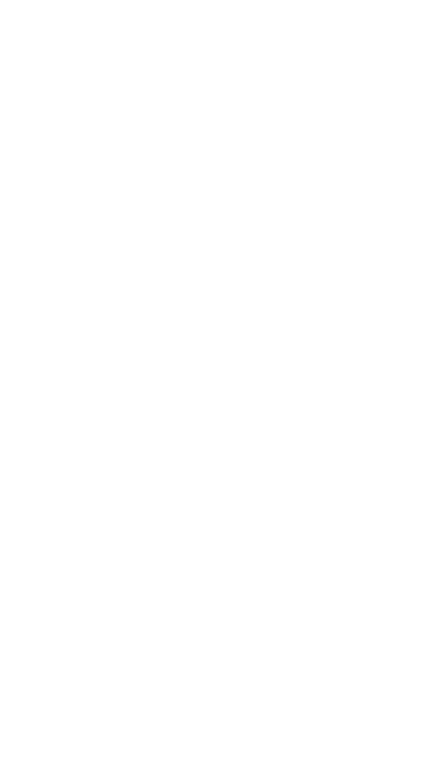 scroll, scrollTop: 0, scrollLeft: 0, axis: both 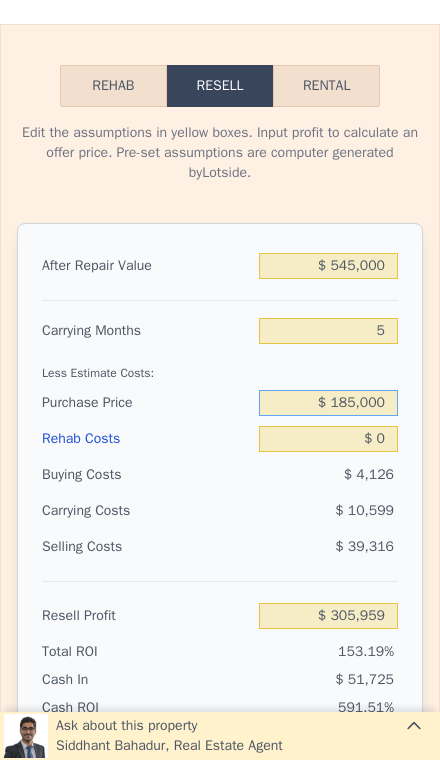click on "$ 185,000" at bounding box center (328, 403) 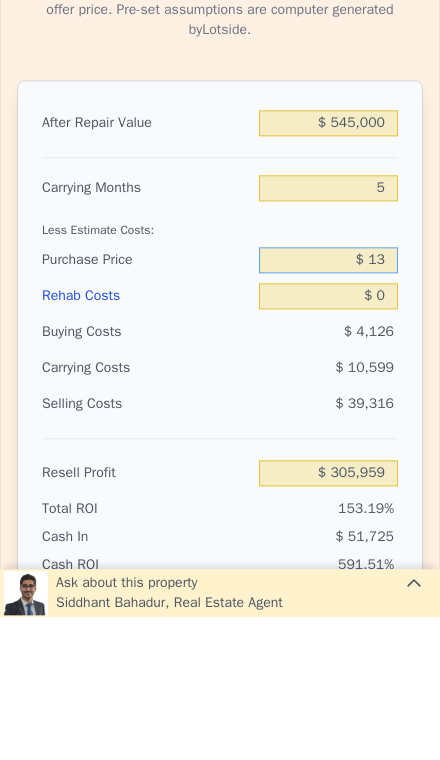 type on "$ 1" 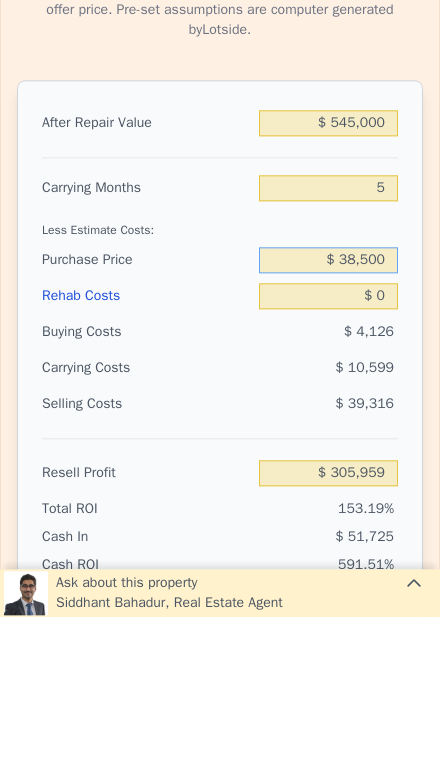 type on "$ 385,000" 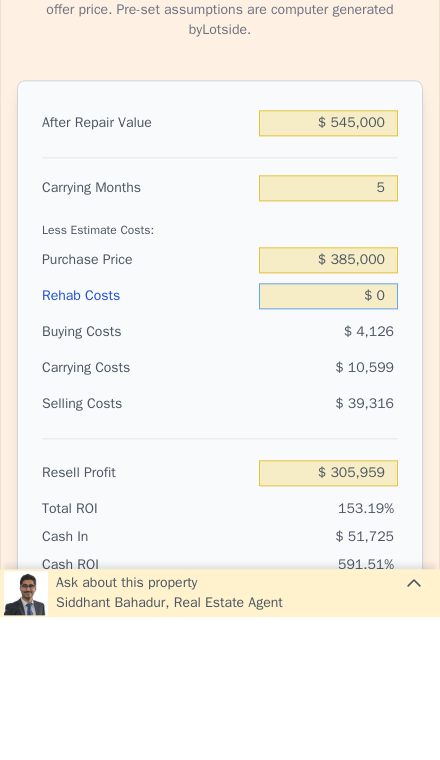 click on "$ 0" at bounding box center (328, 439) 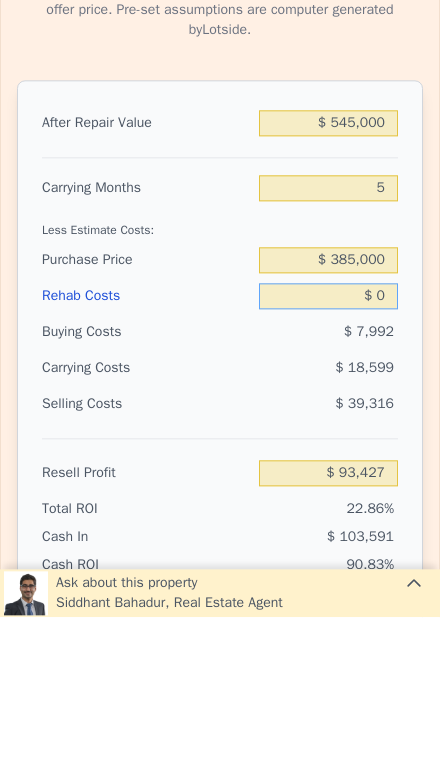 type on "$ 94,093" 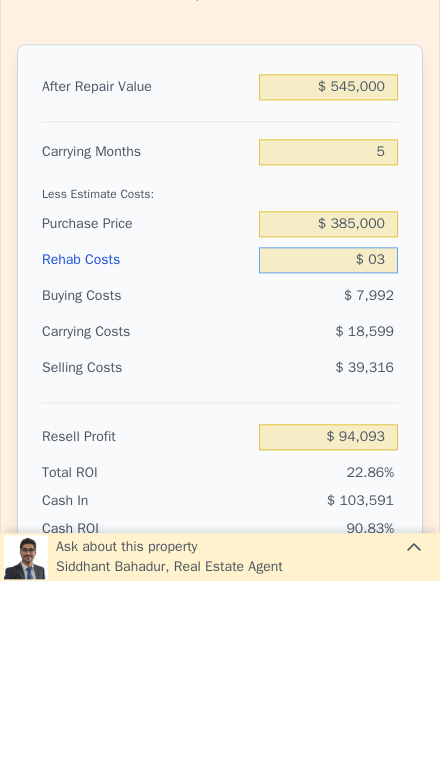 type on "$ 030" 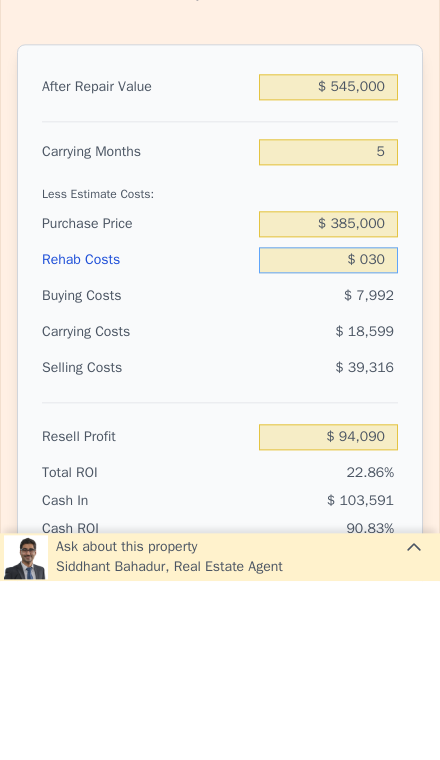 type on "$ 94,063" 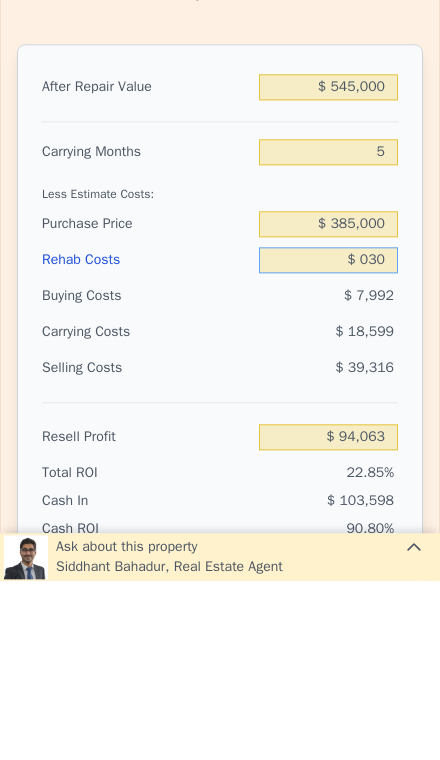 type on "$ 0300" 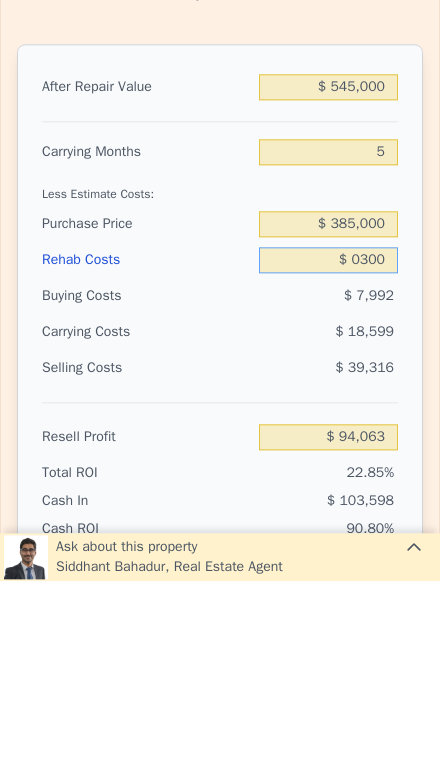 type on "$ 93,778" 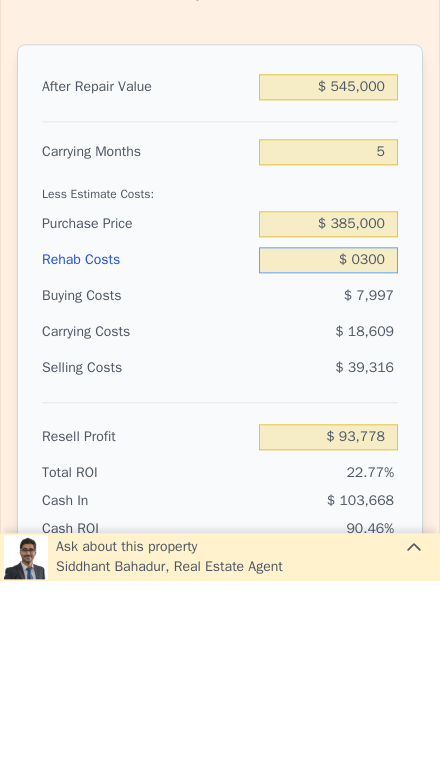 type on "$ 030" 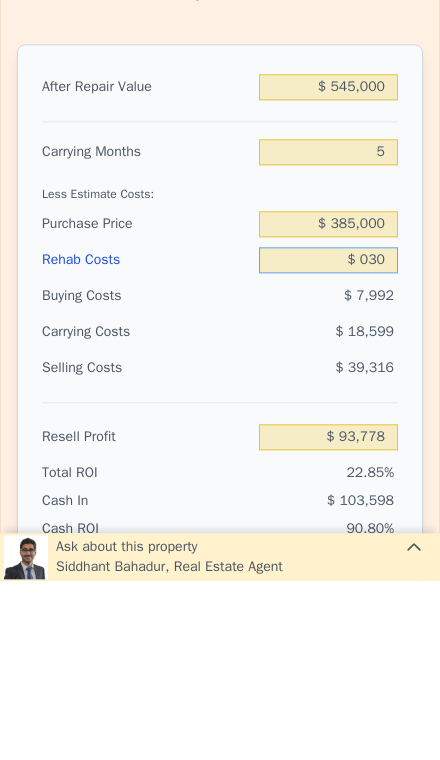 type on "$ 94,063" 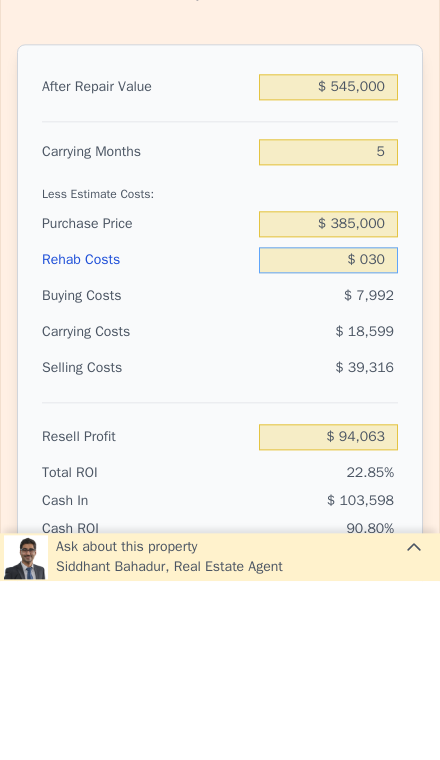 type on "$ 03" 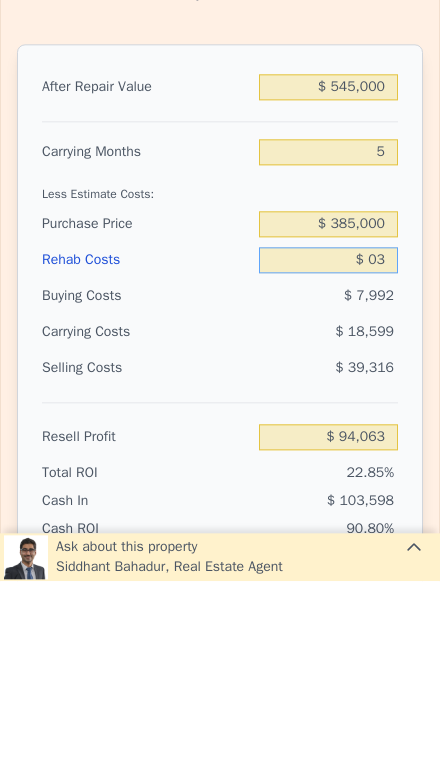 type on "$ 94,090" 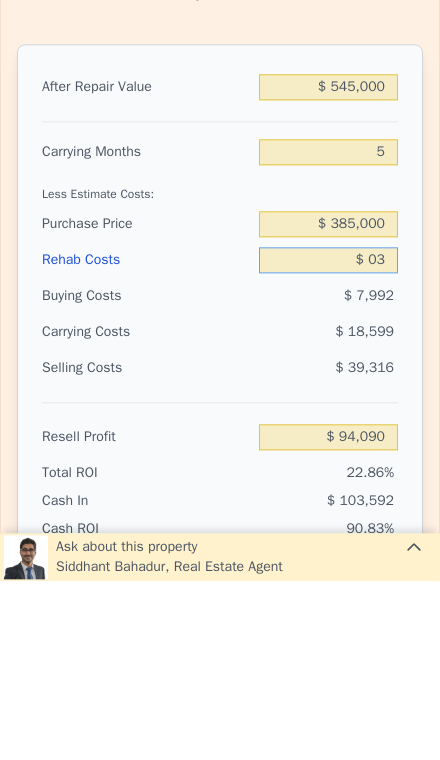 type on "$ 0" 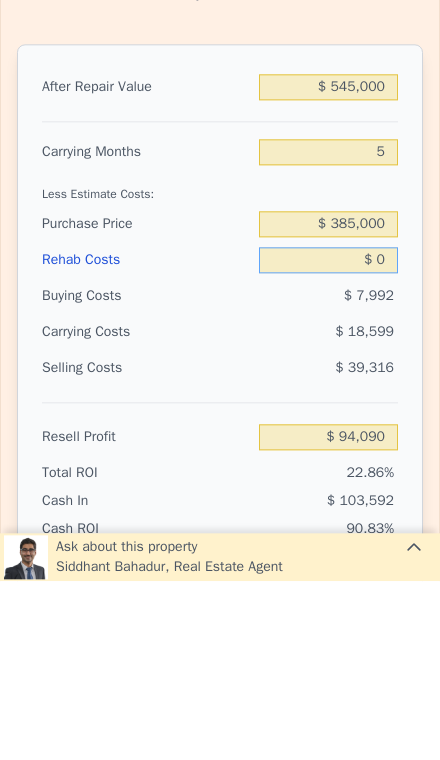 type on "$ 94,093" 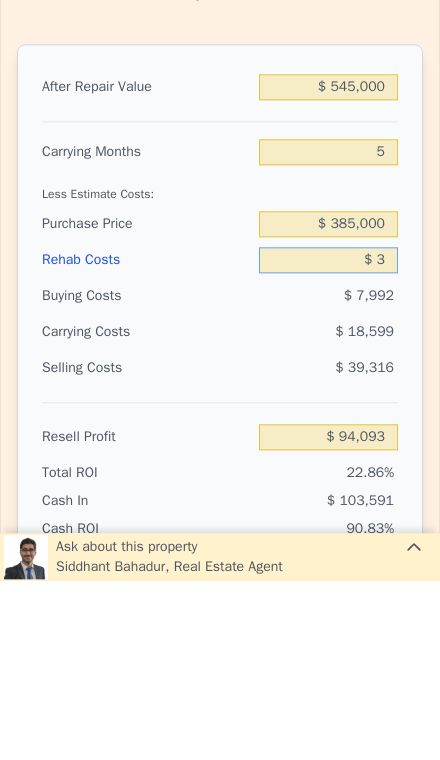 type on "$ 30" 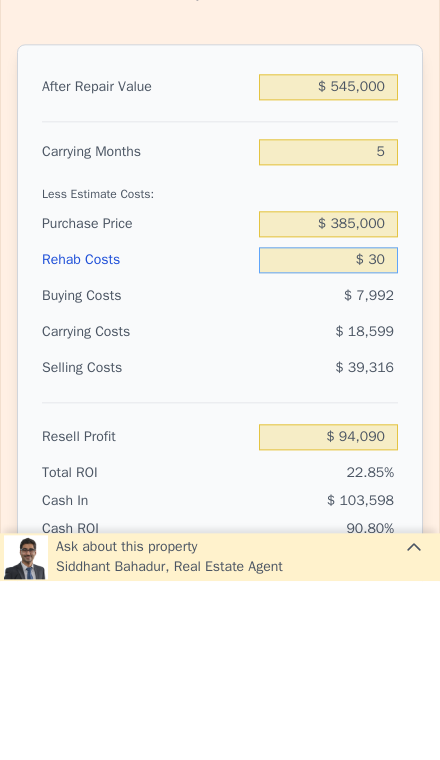 type on "$ 94,063" 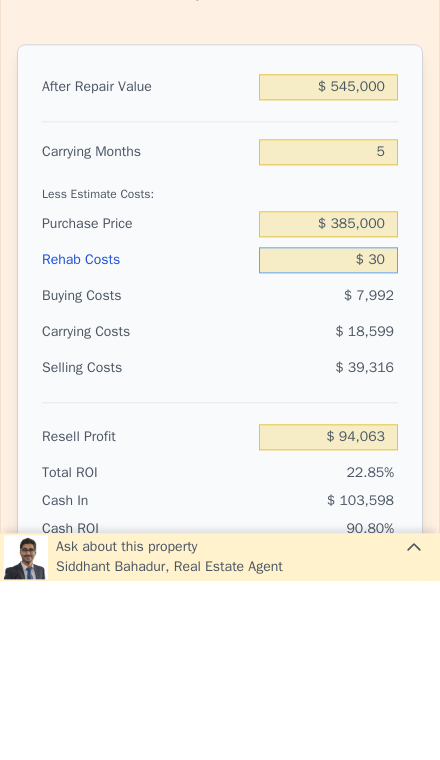 type on "$ 300" 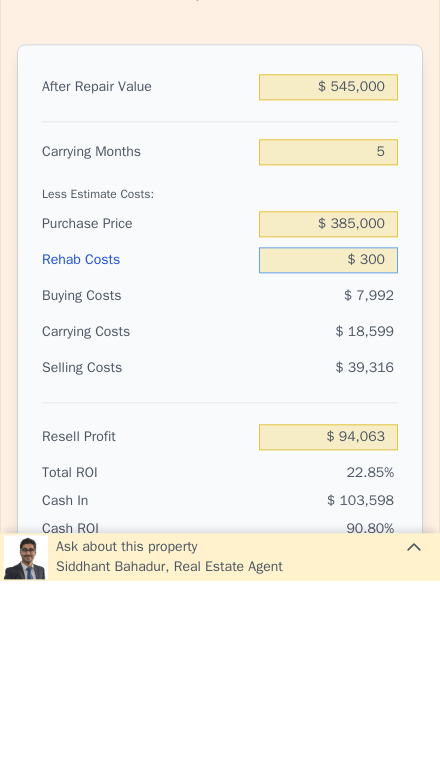 type on "$ 93,778" 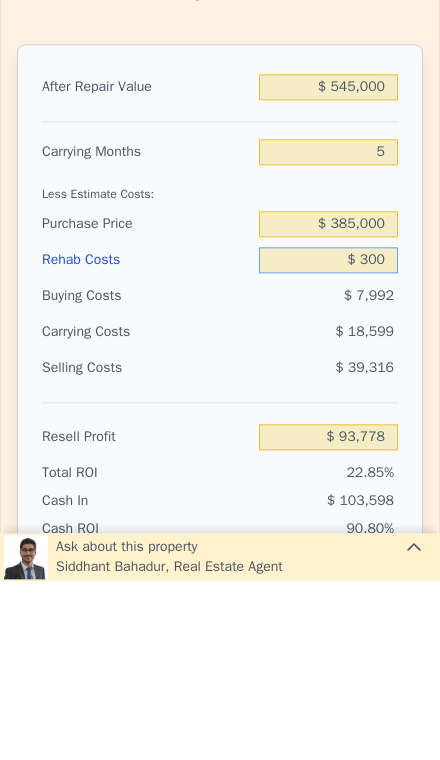 type on "$ 3,000" 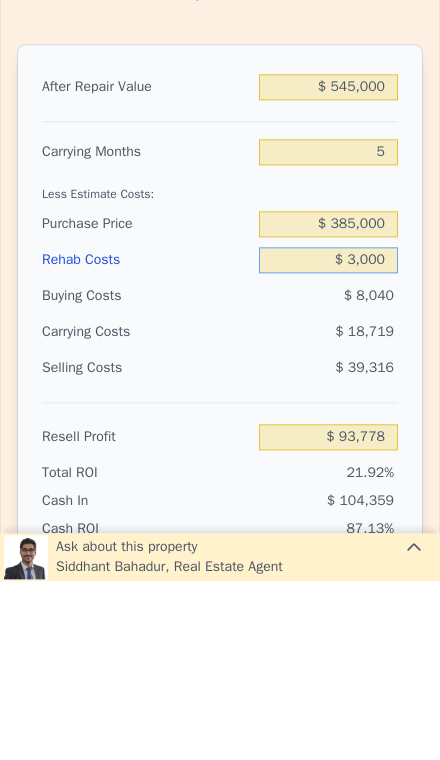 type on "$ 90,925" 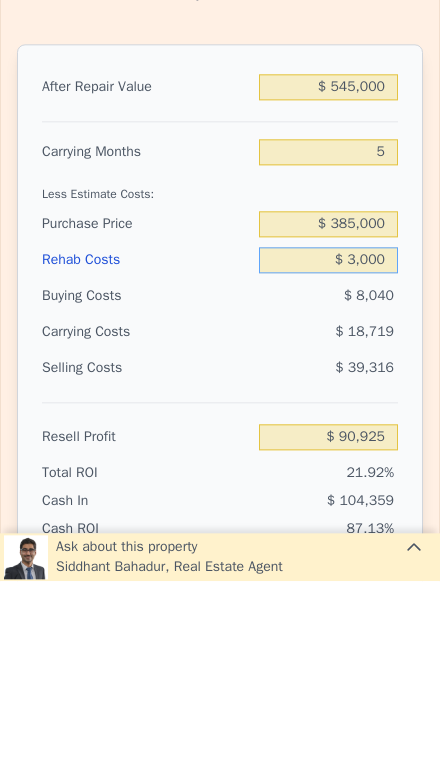type on "$ 30,000" 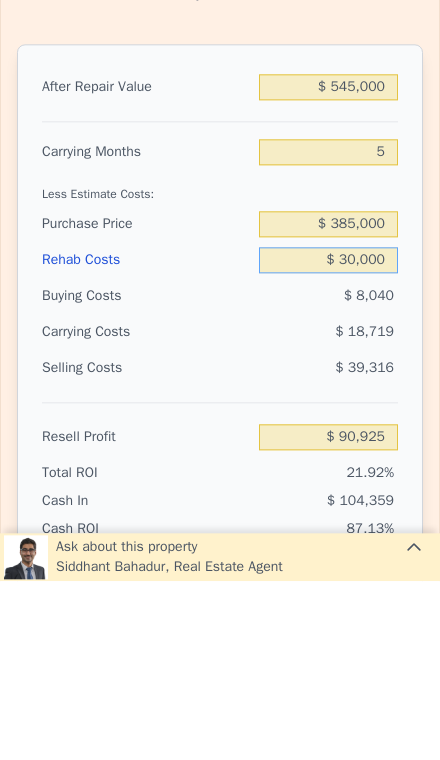 type on "$ 62,413" 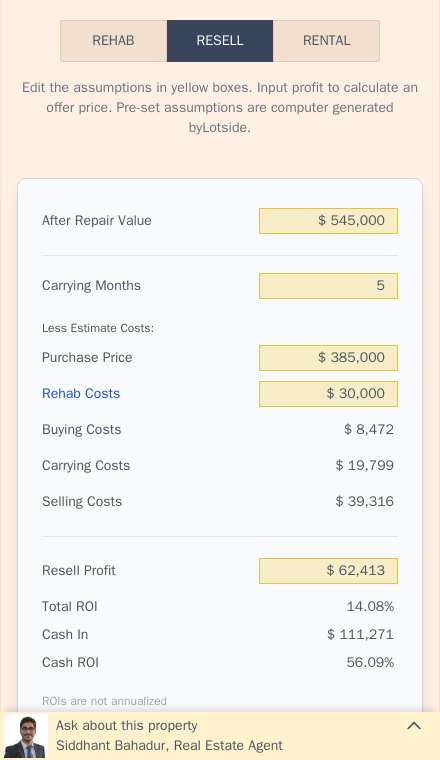 scroll, scrollTop: 3056, scrollLeft: 0, axis: vertical 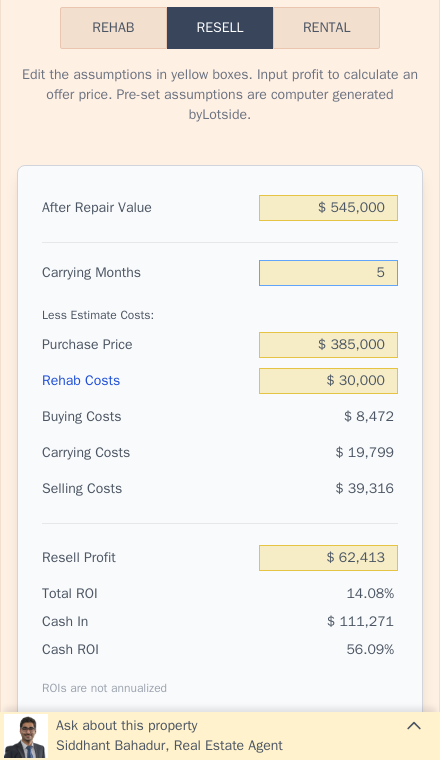 click on "5" at bounding box center [328, 273] 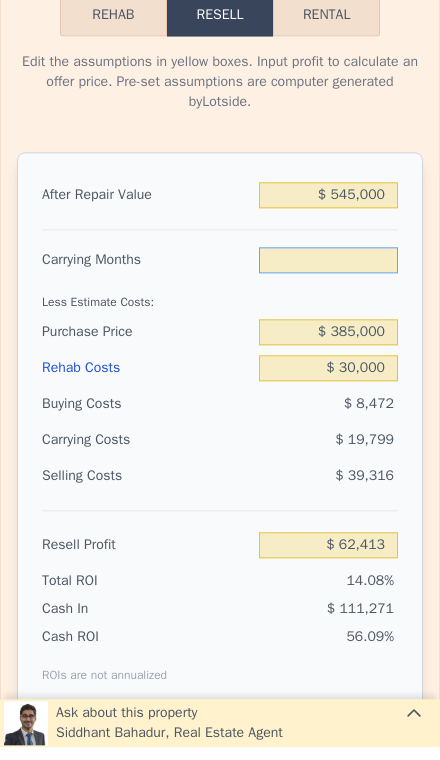 type on "3" 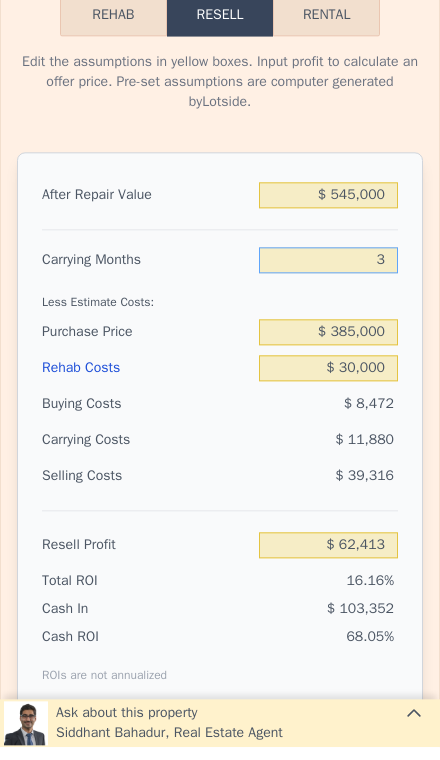 type on "$ 70,332" 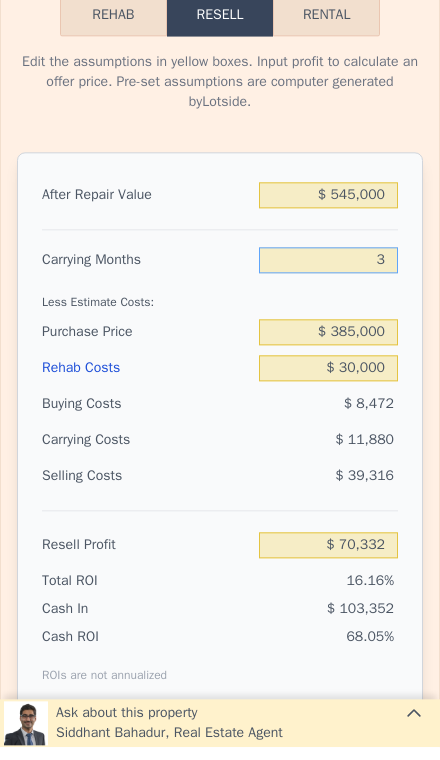 type on "3" 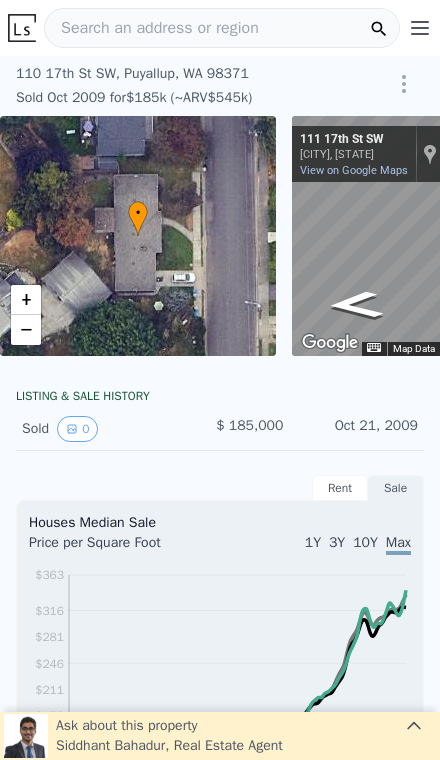scroll, scrollTop: 0, scrollLeft: 0, axis: both 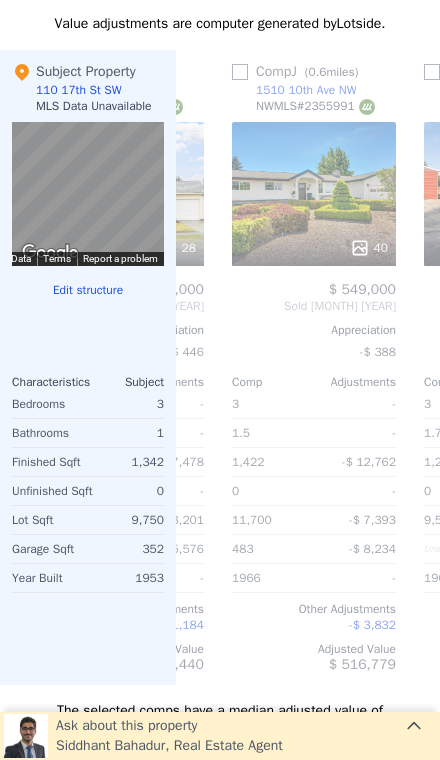 click on "40" at bounding box center (314, 194) 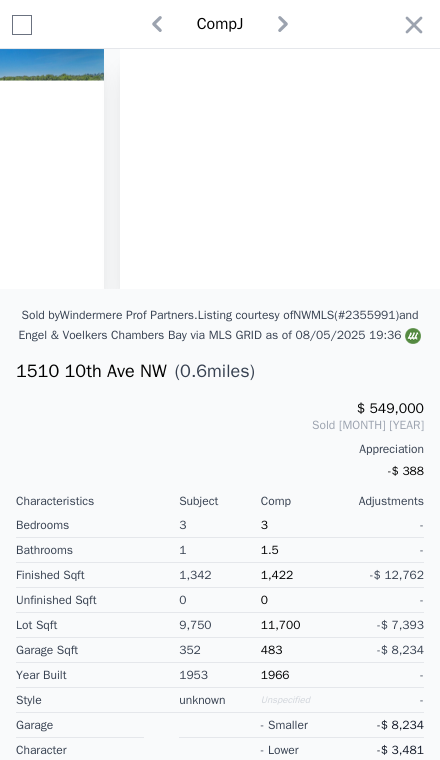 scroll, scrollTop: 0, scrollLeft: 14425, axis: horizontal 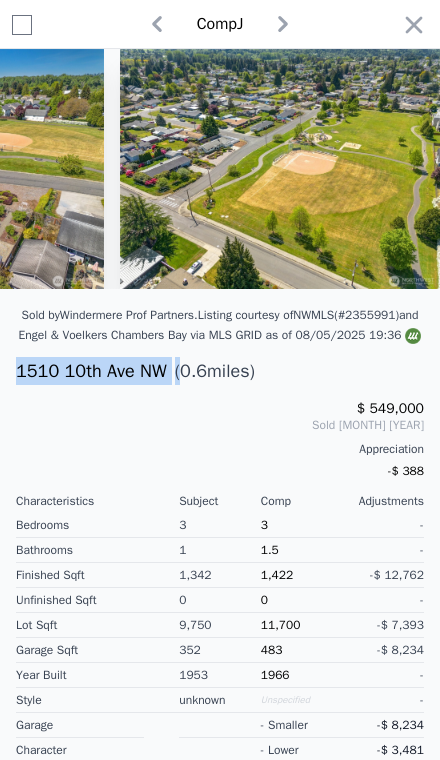 click 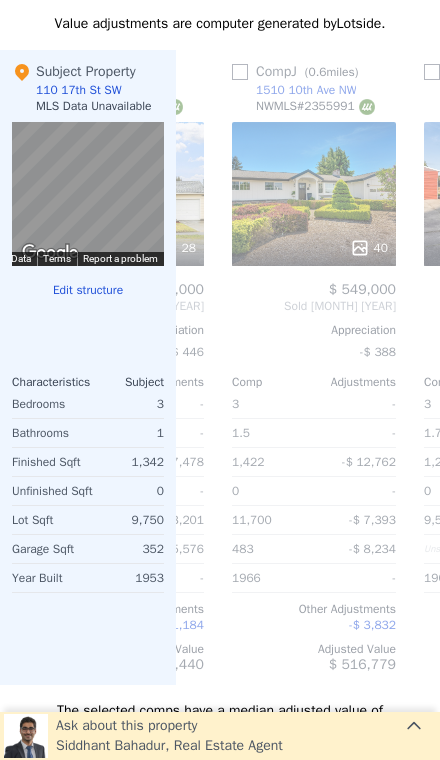 click on "Value adjustments are computer generated by  Lotside ." at bounding box center (220, 24) 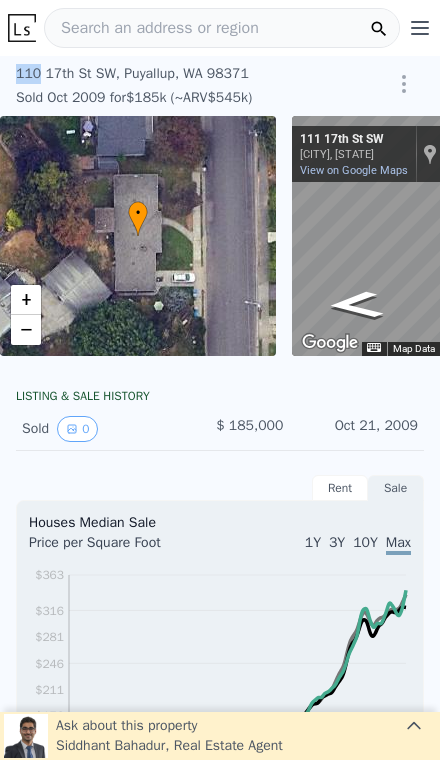scroll, scrollTop: 0, scrollLeft: 0, axis: both 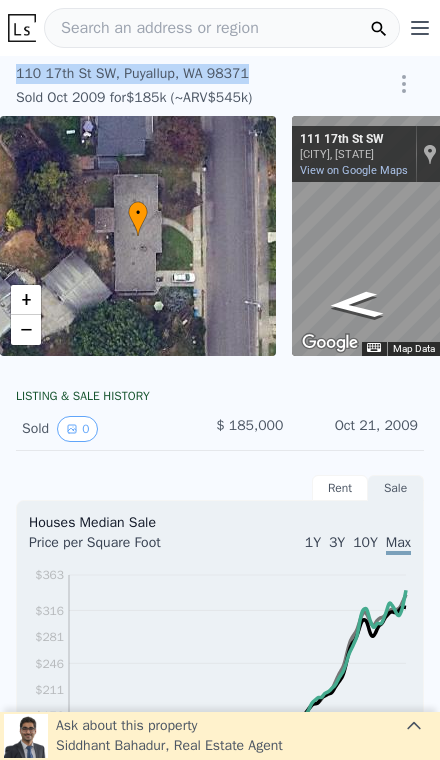 copy on "110 17th St SW ,   Puyallup ,   WA   98371" 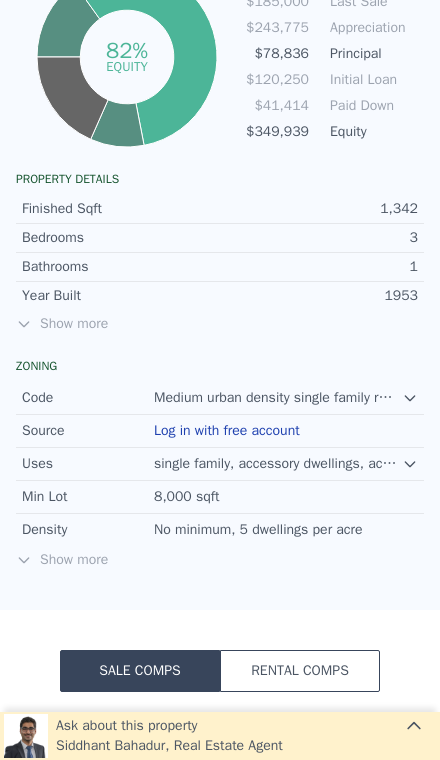 scroll, scrollTop: 1048, scrollLeft: 0, axis: vertical 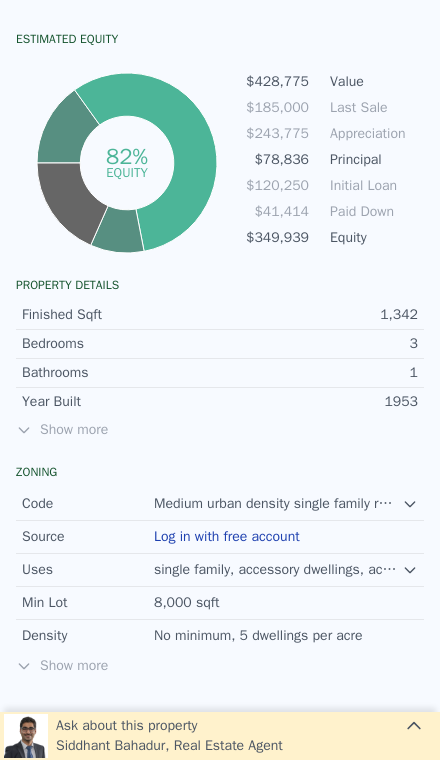 click on "Show more" at bounding box center (220, 430) 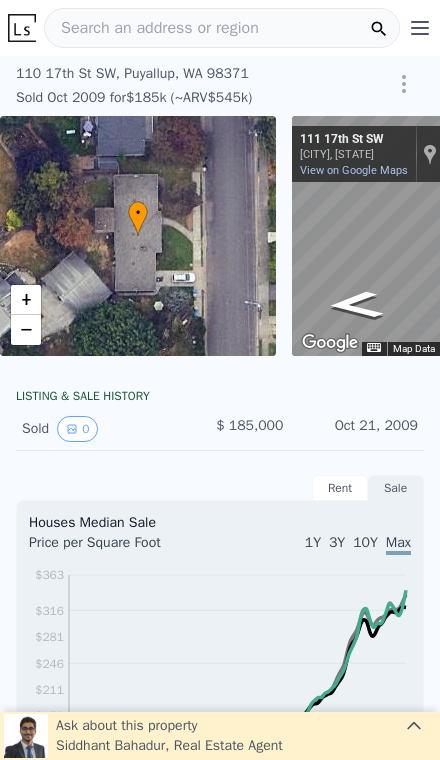 scroll, scrollTop: 0, scrollLeft: 0, axis: both 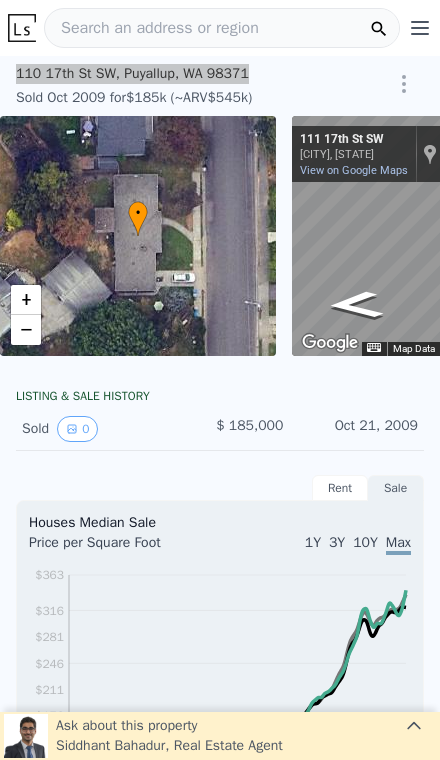 copy on "110 17th St SW ,   Puyallup ,   WA   98371" 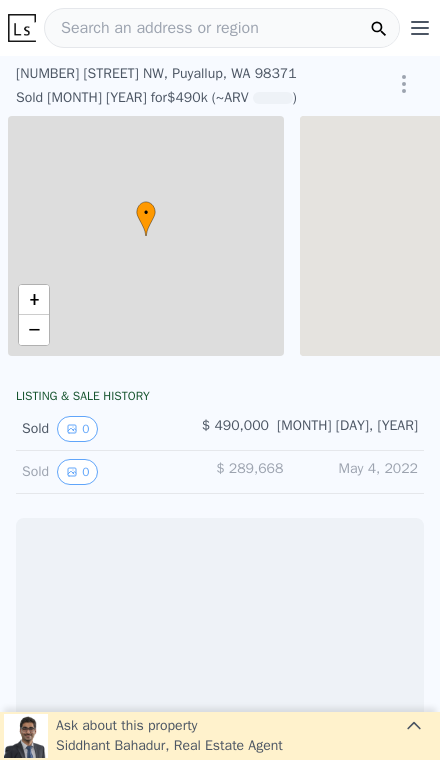 scroll, scrollTop: 0, scrollLeft: 0, axis: both 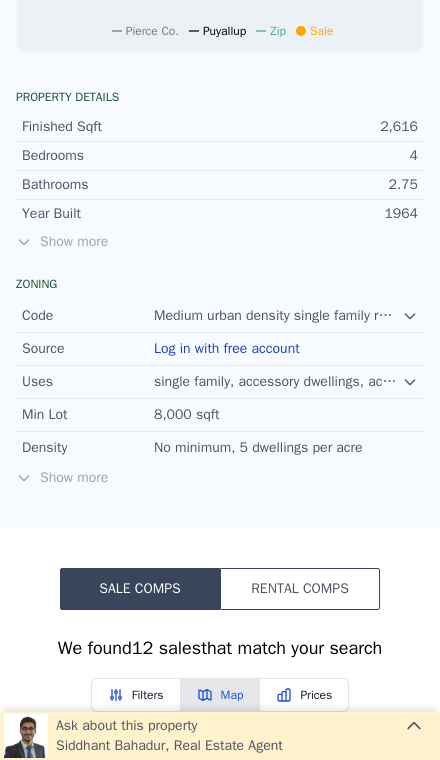 click on "Show more" at bounding box center [220, 242] 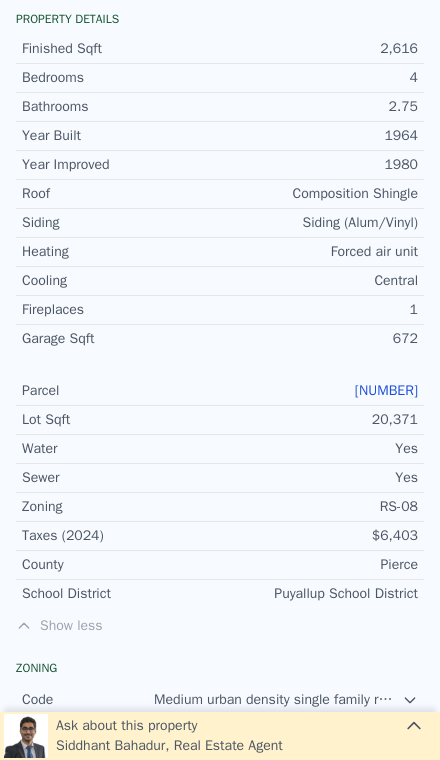 scroll, scrollTop: 945, scrollLeft: 0, axis: vertical 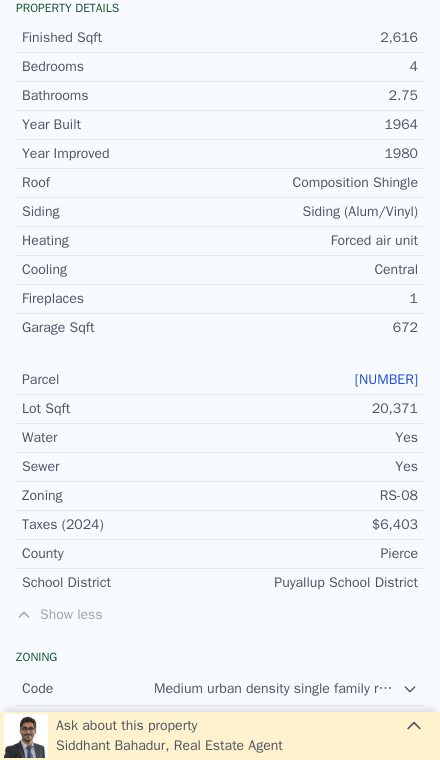 click on "[NUMBER]" at bounding box center (386, 379) 